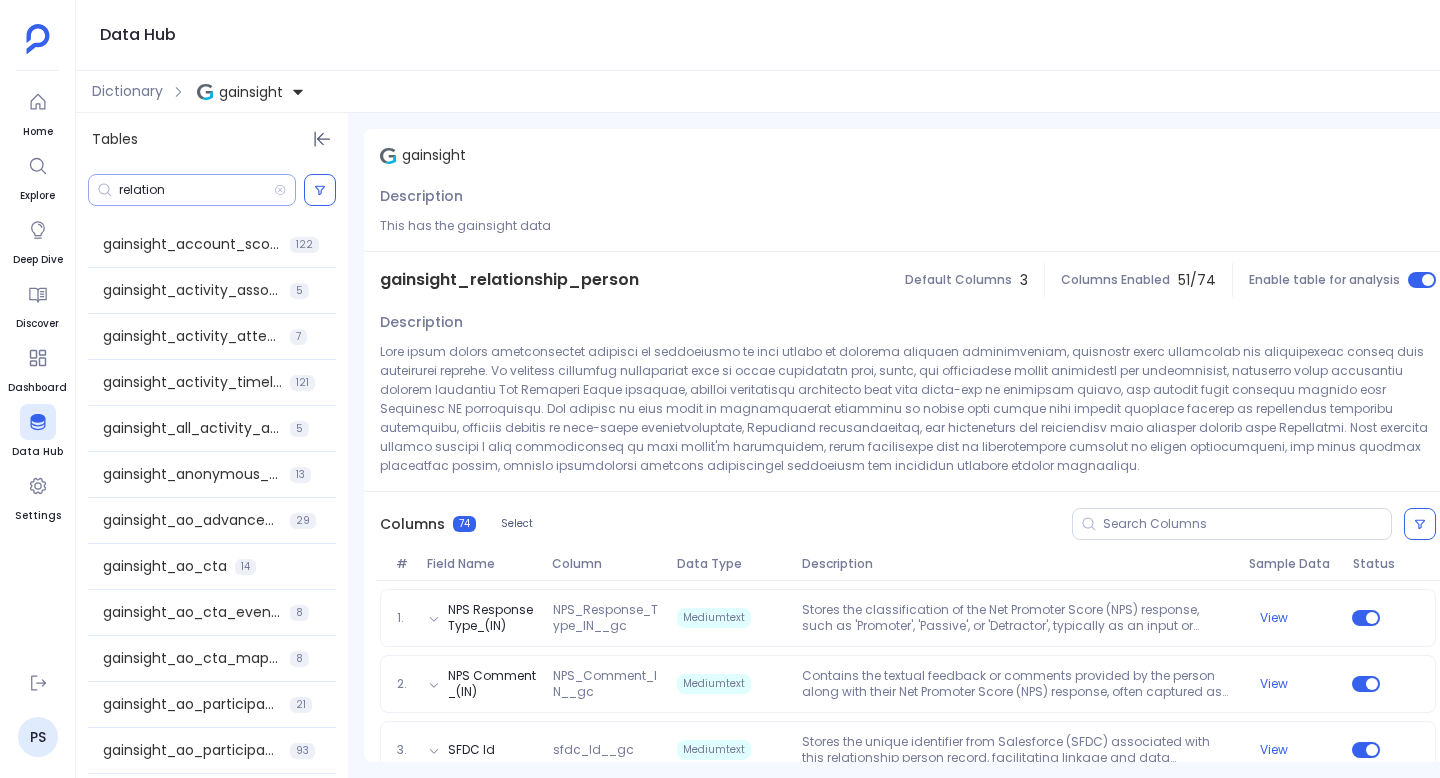 scroll, scrollTop: 0, scrollLeft: 0, axis: both 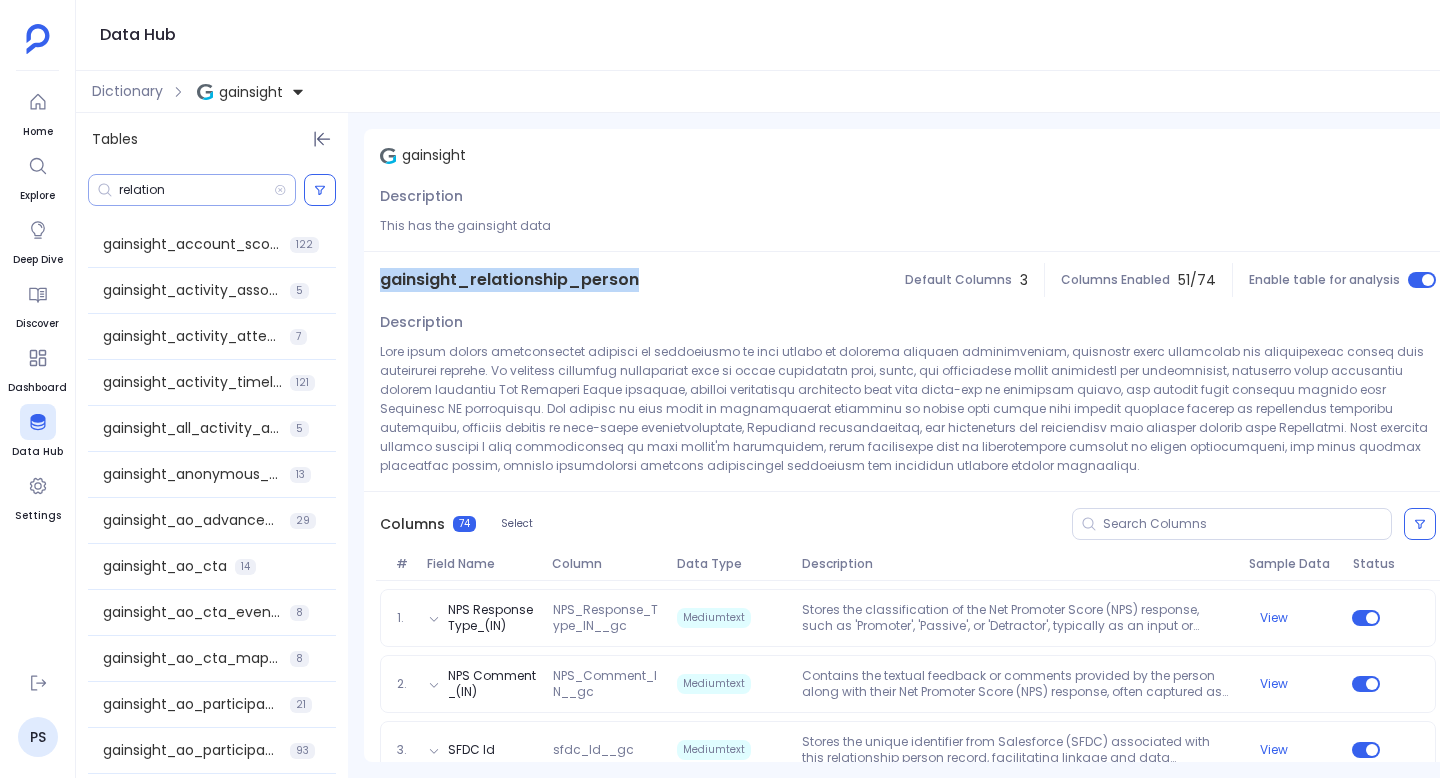 click on "relation" at bounding box center [196, 190] 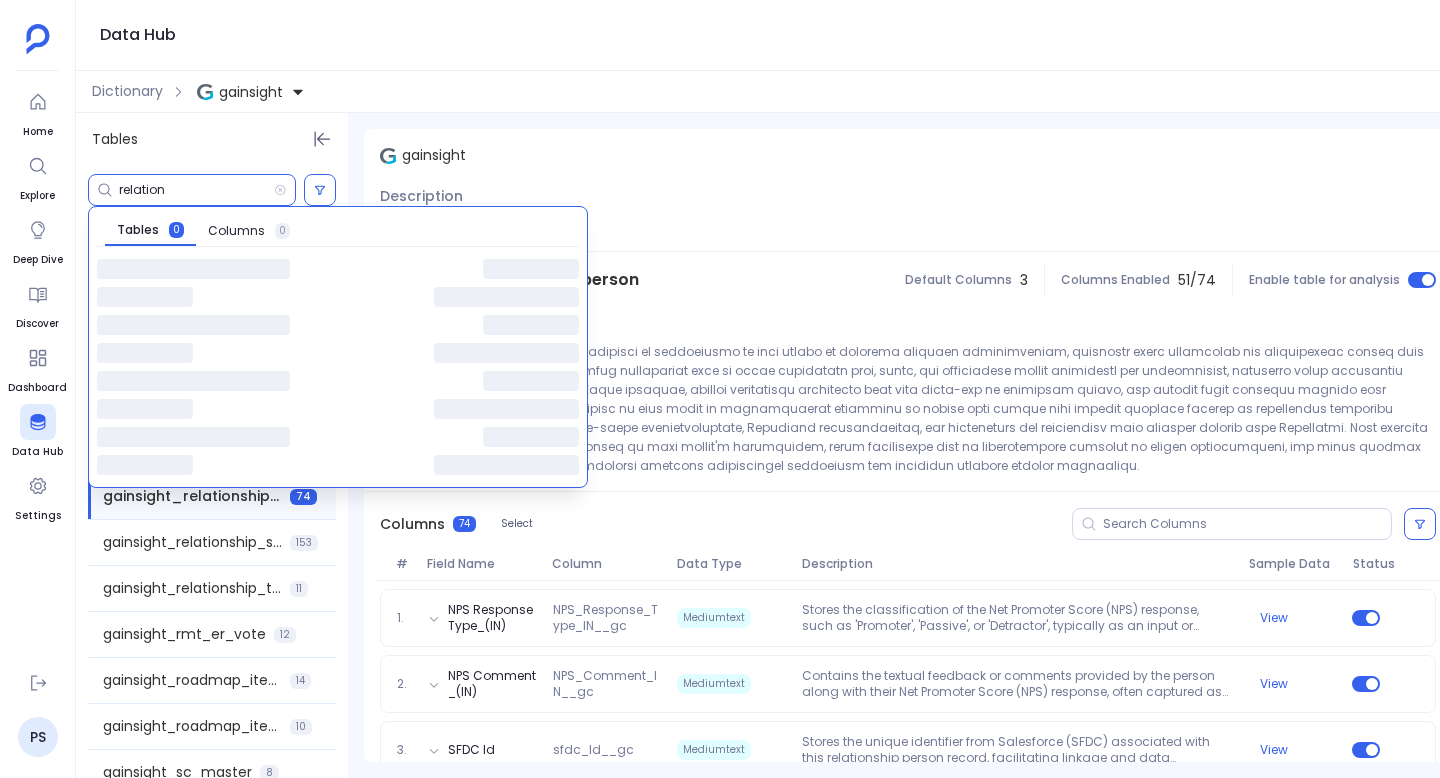 click on "relation" at bounding box center [196, 190] 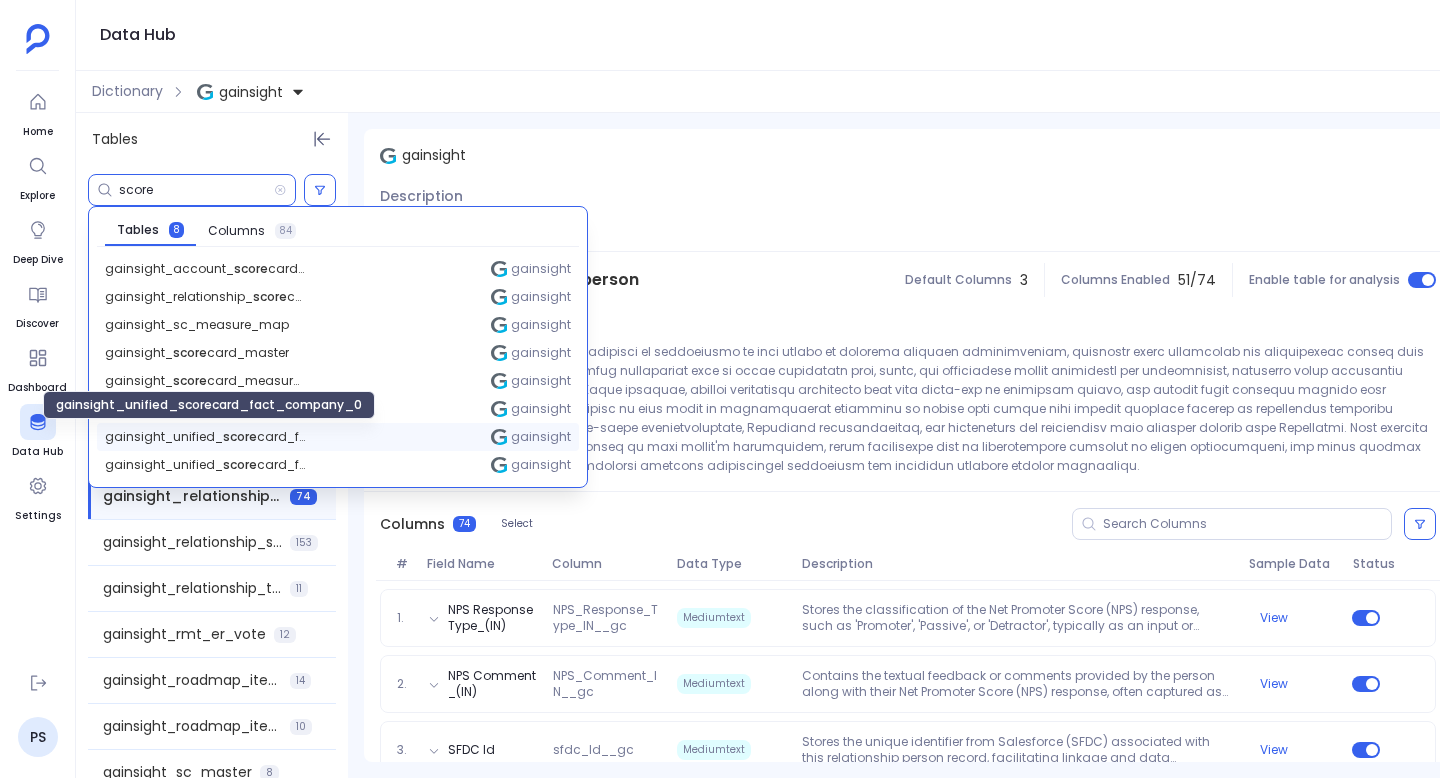 click on "gainsight_unified_ score card_fact_company_0" at bounding box center (205, 437) 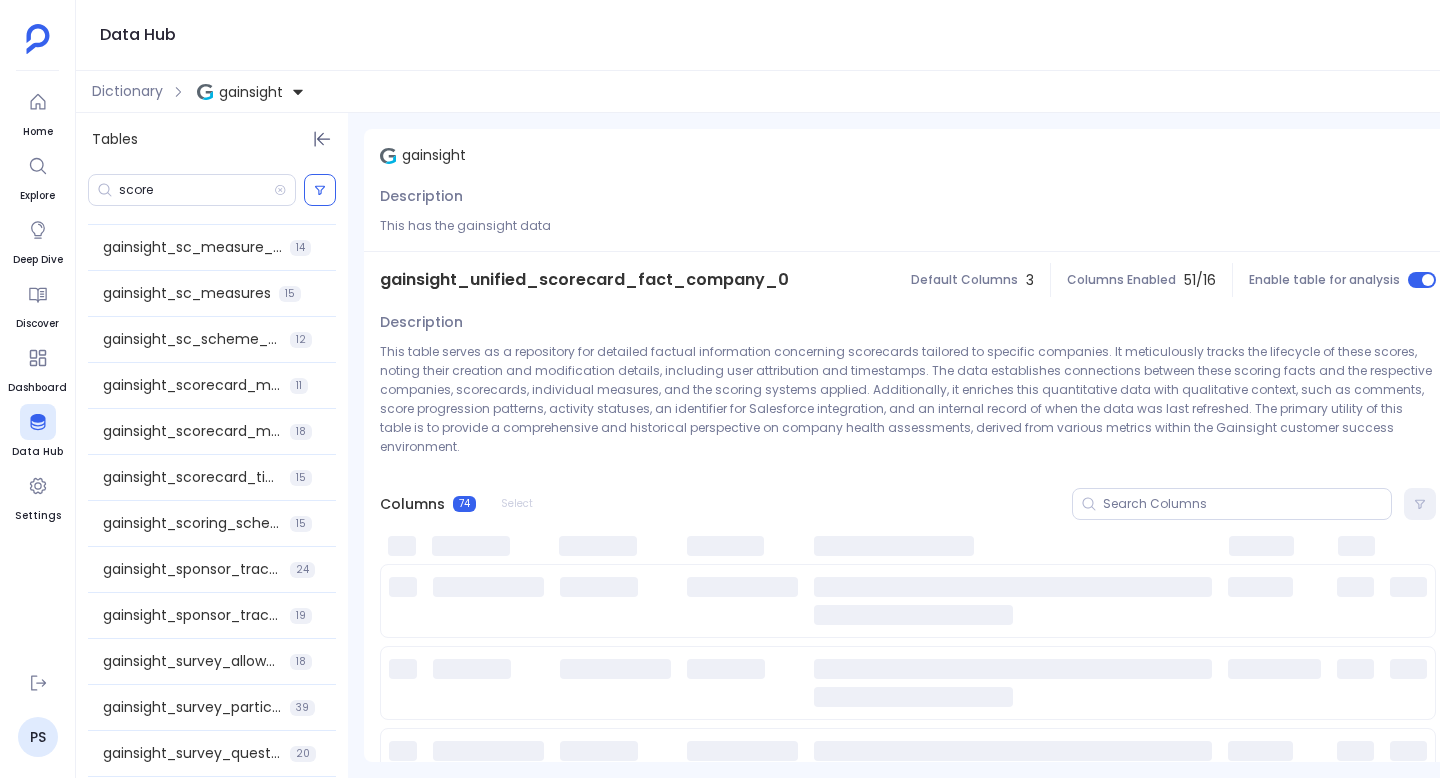 scroll, scrollTop: 2855, scrollLeft: 0, axis: vertical 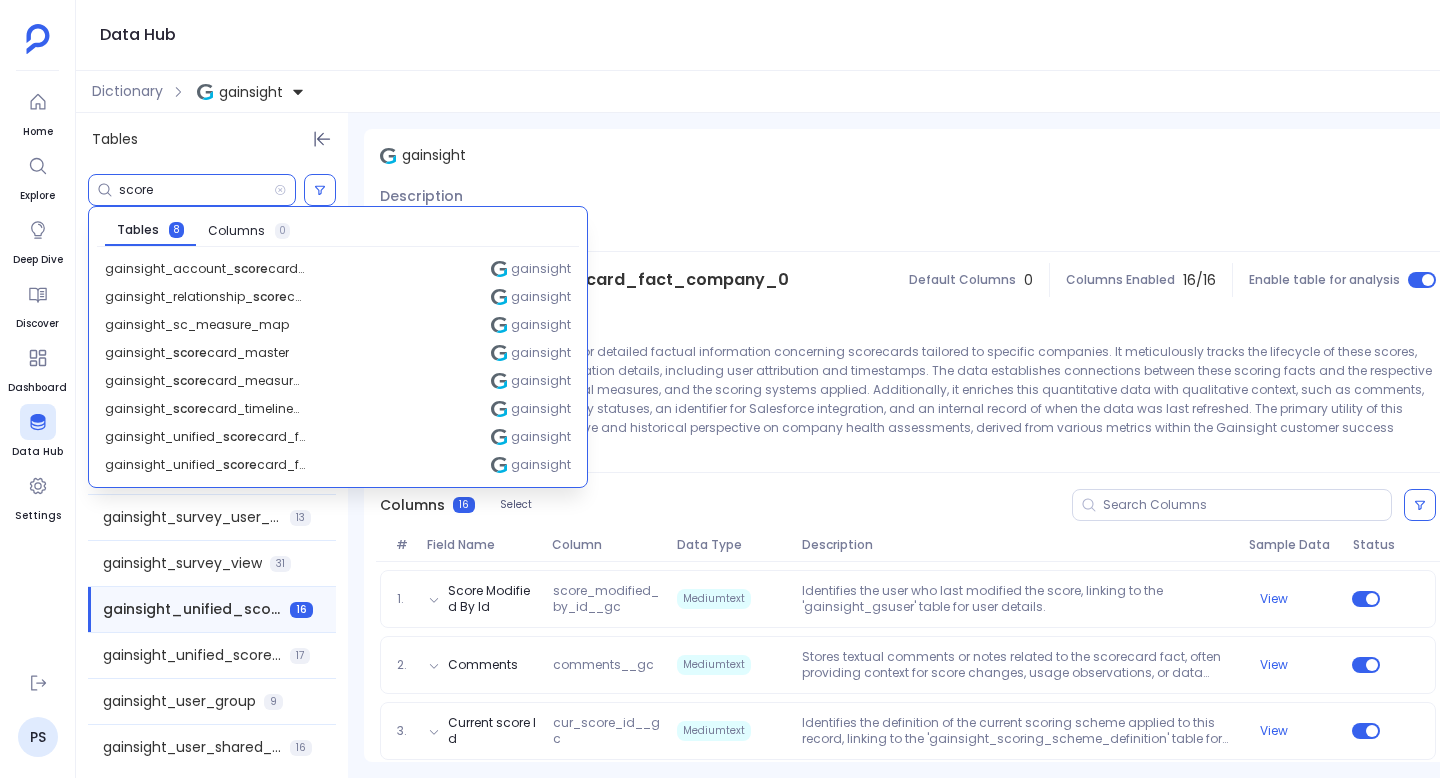 click on "score" at bounding box center [196, 190] 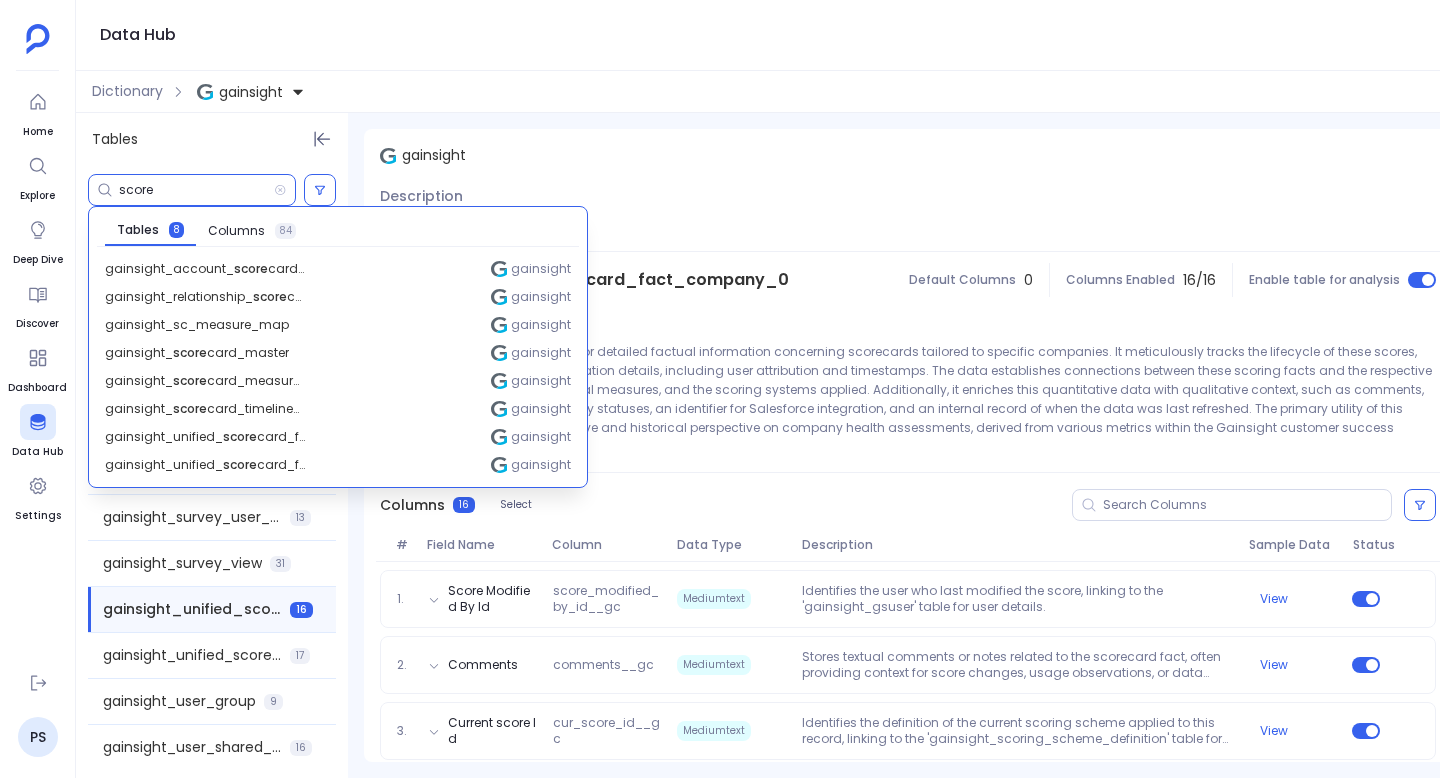 click on "score" at bounding box center (196, 190) 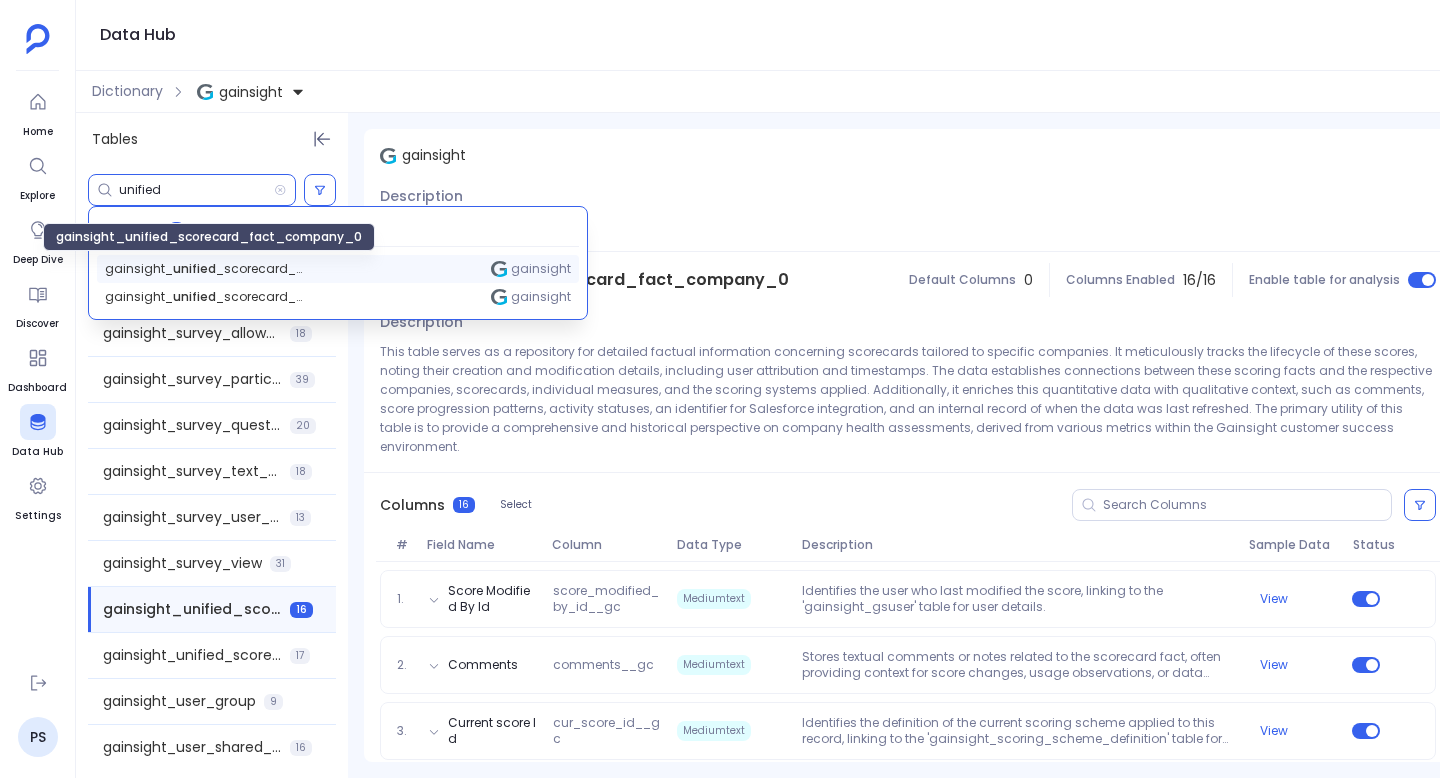 click on "gainsight_ unified _scorecard_fact_company_0" at bounding box center [205, 269] 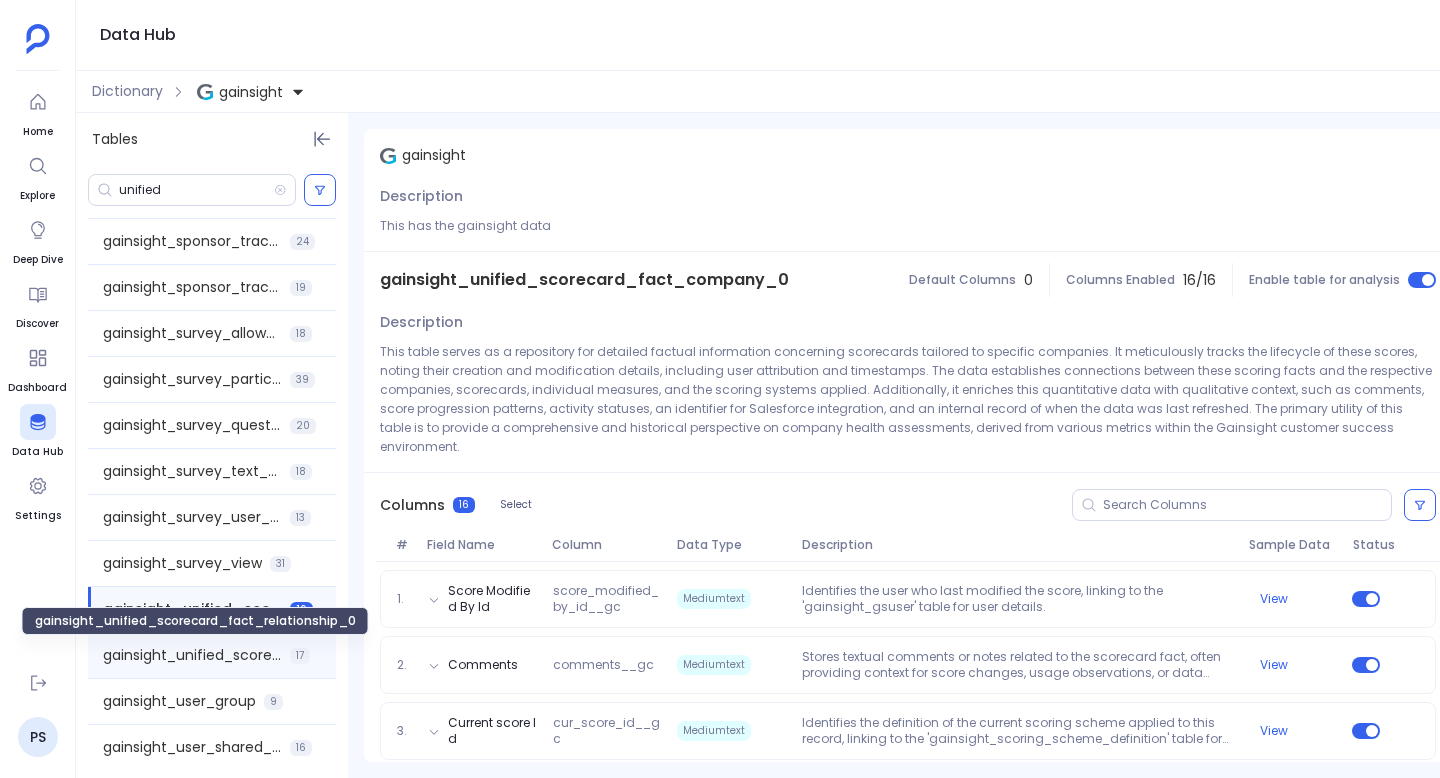 click on "gainsight_unified_scorecard_fact_relationship_0" at bounding box center [192, 655] 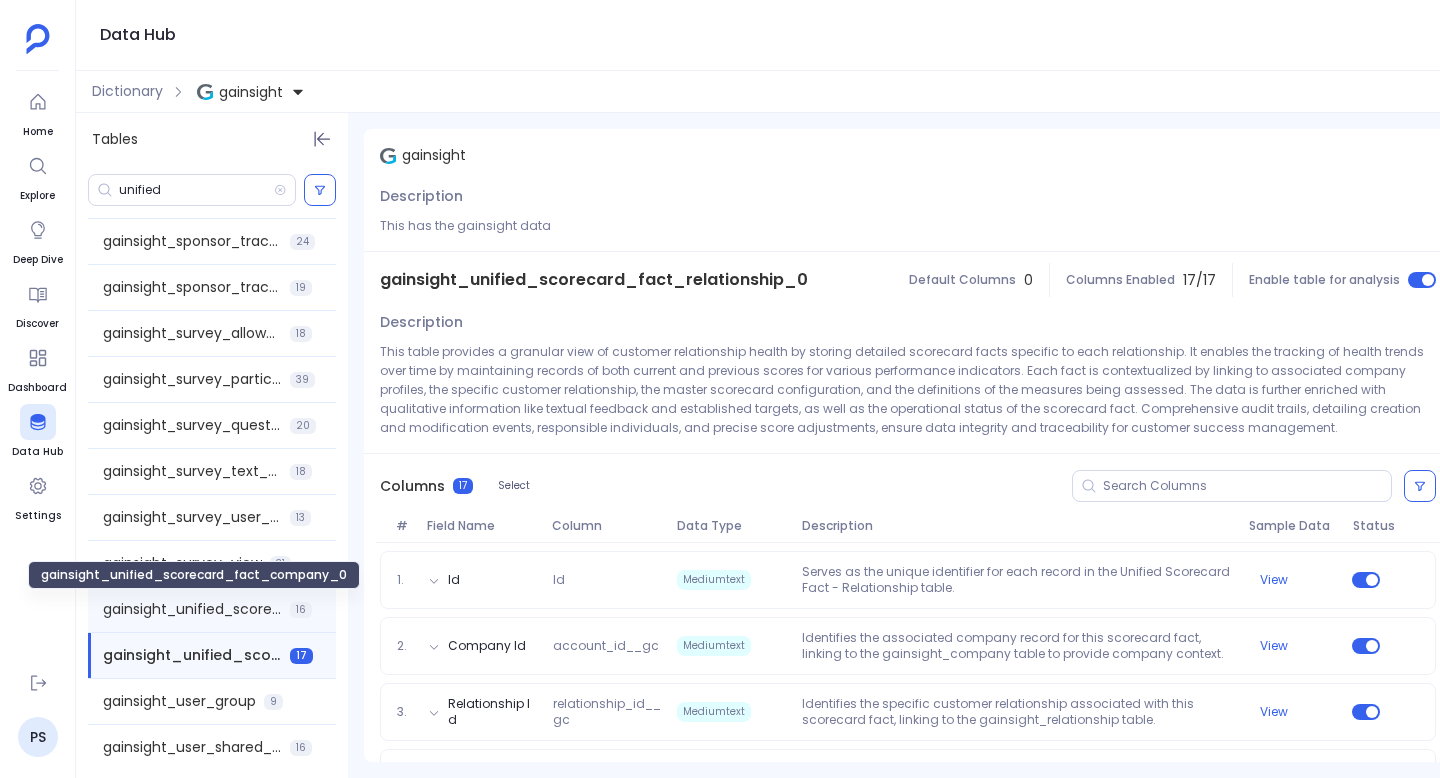 click on "gainsight_unified_scorecard_fact_company_0" at bounding box center (192, 609) 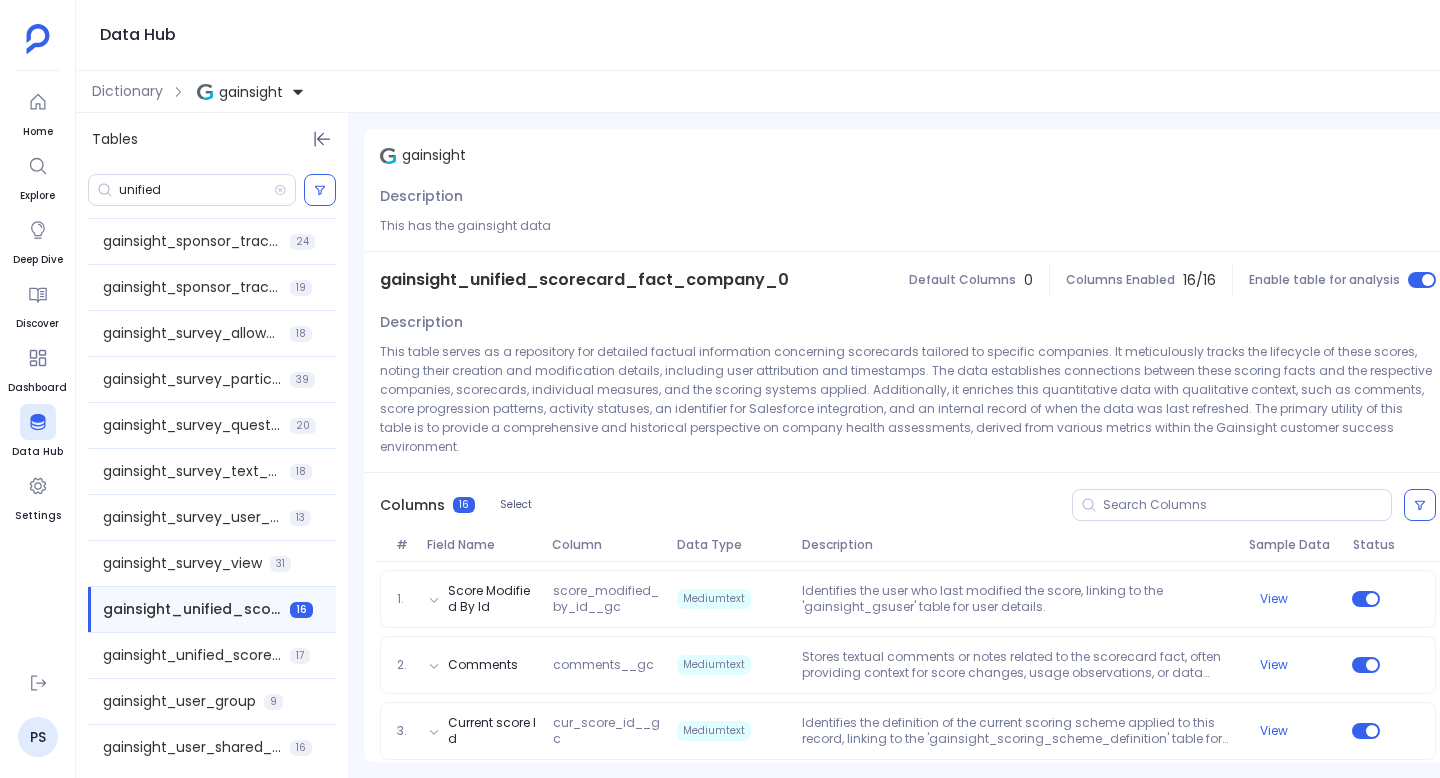 click on "gainsight_unified_scorecard_fact_company_0" at bounding box center [584, 280] 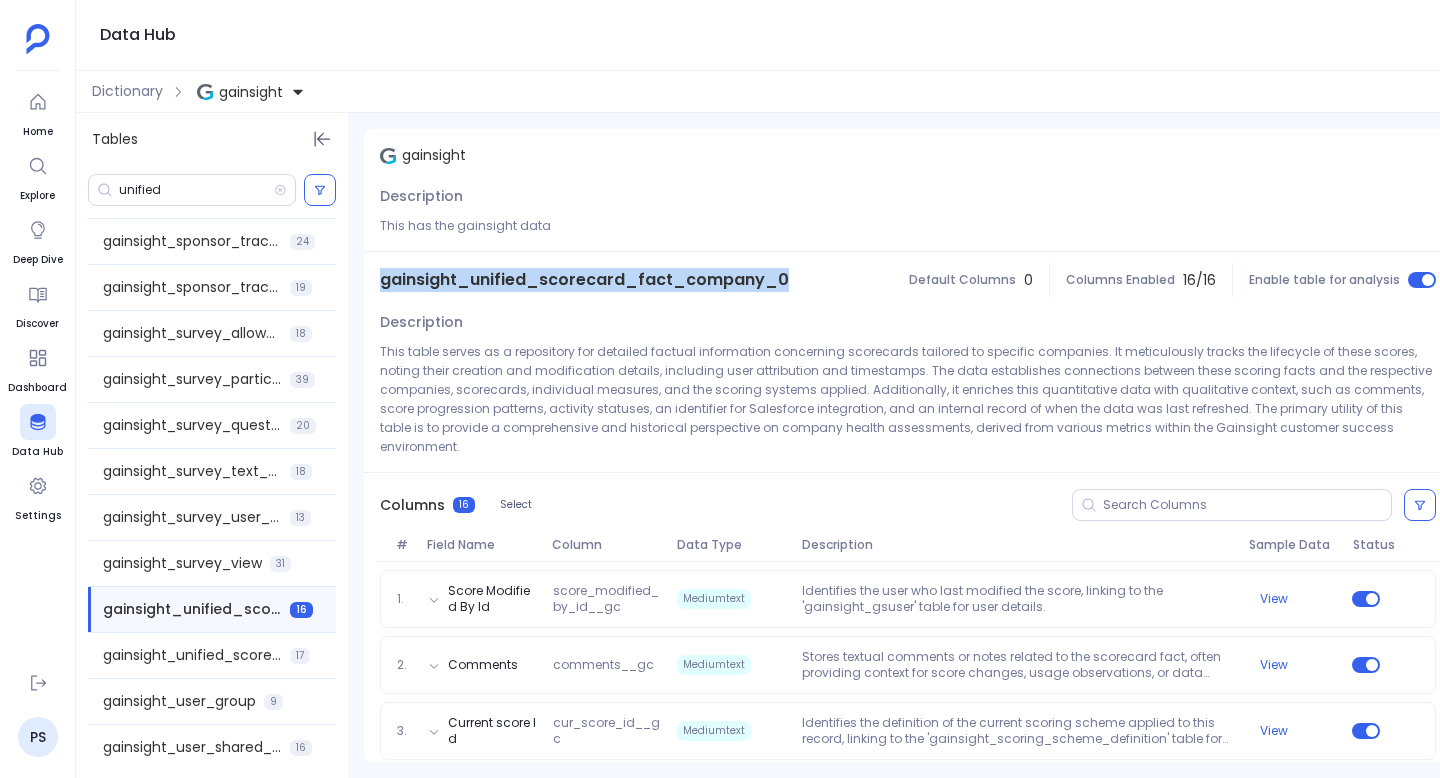 click on "gainsight_unified_scorecard_fact_company_0" at bounding box center [584, 280] 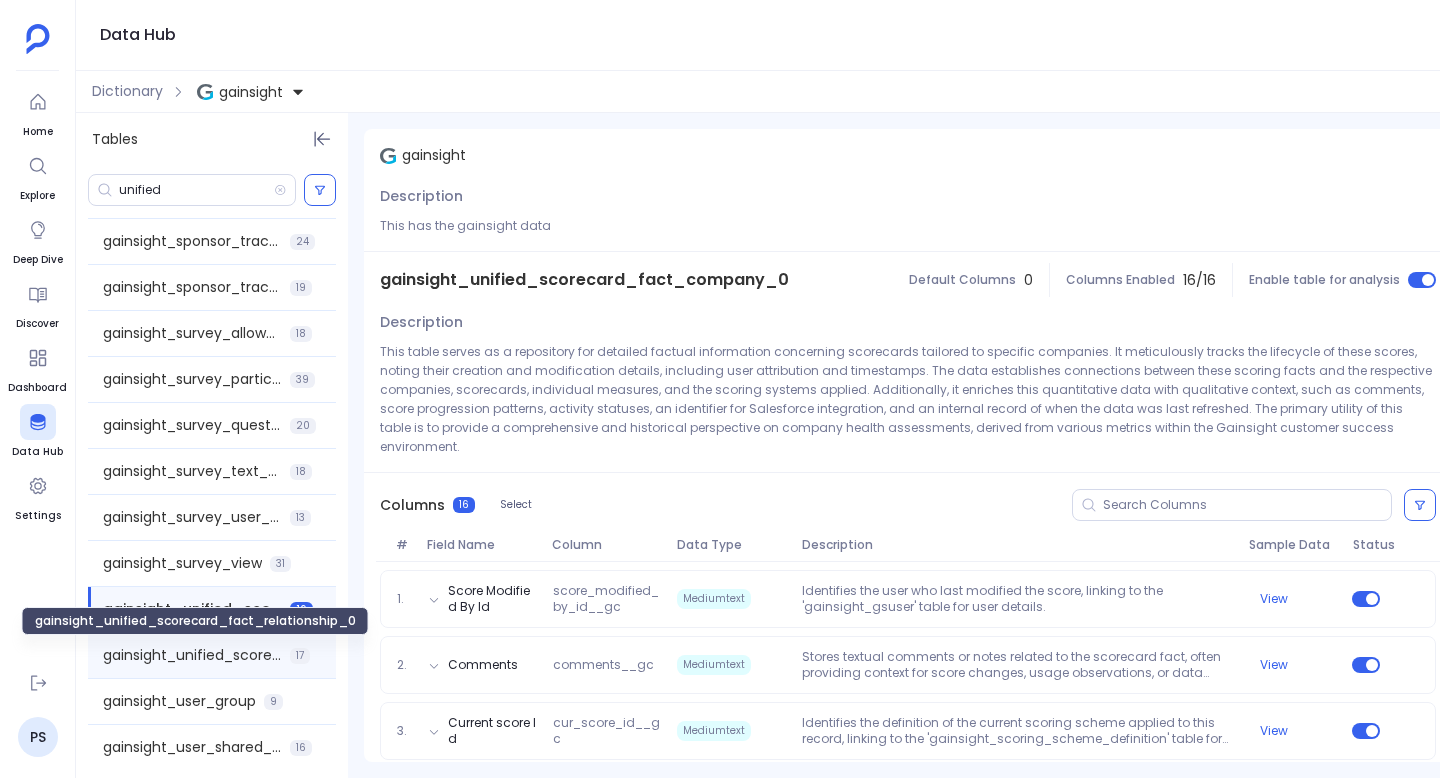 click on "gainsight_unified_scorecard_fact_relationship_0" at bounding box center [192, 655] 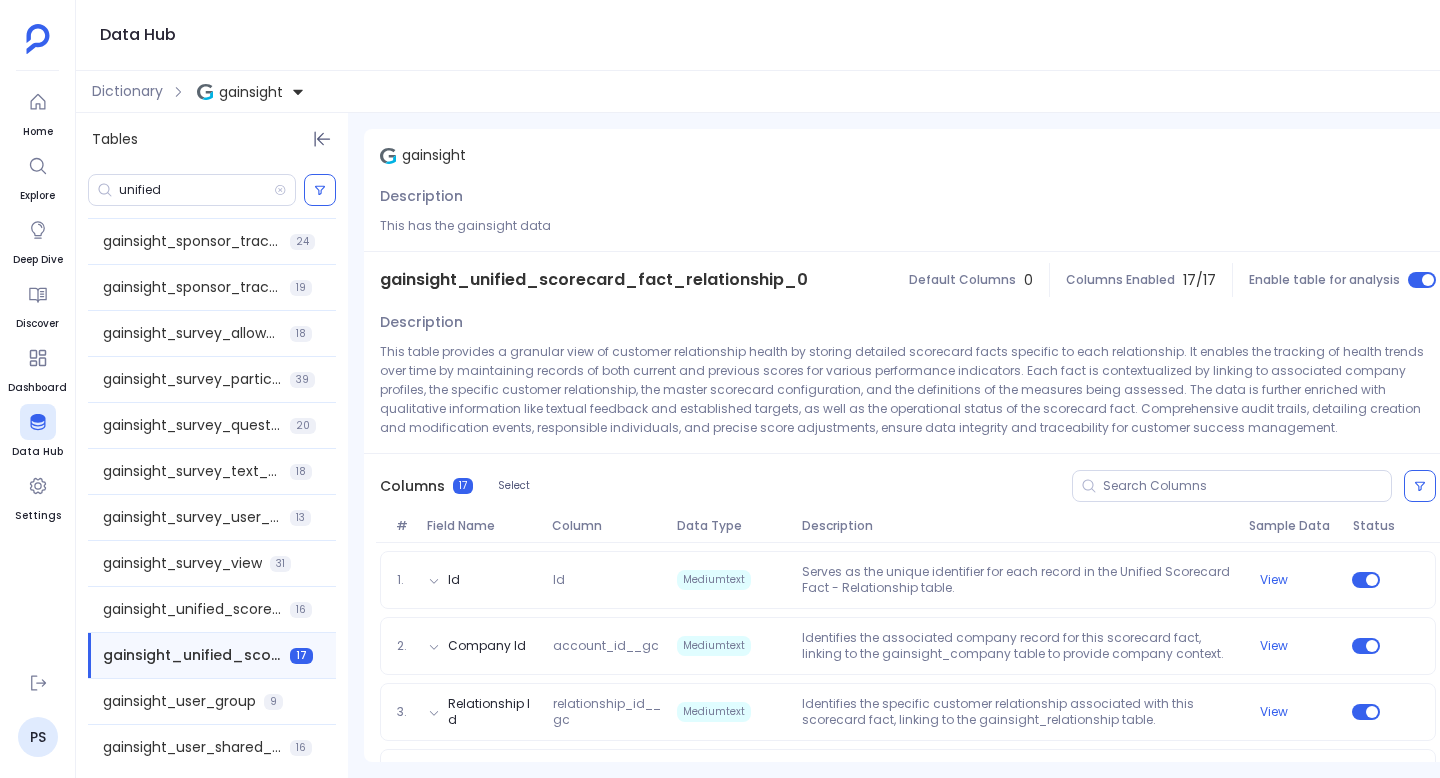 click on "gainsight_unified_scorecard_fact_relationship_0" at bounding box center (594, 280) 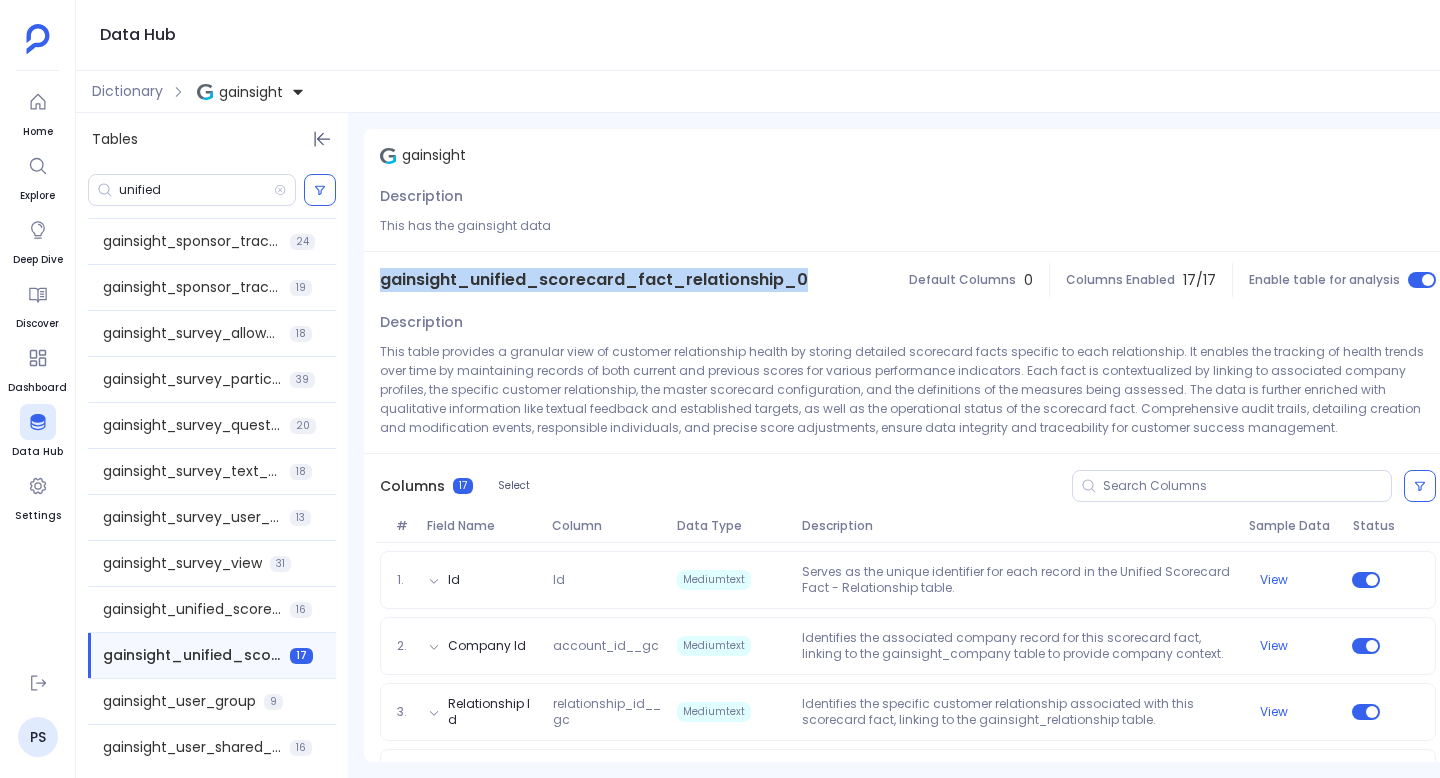 click on "gainsight_unified_scorecard_fact_relationship_0" at bounding box center [594, 280] 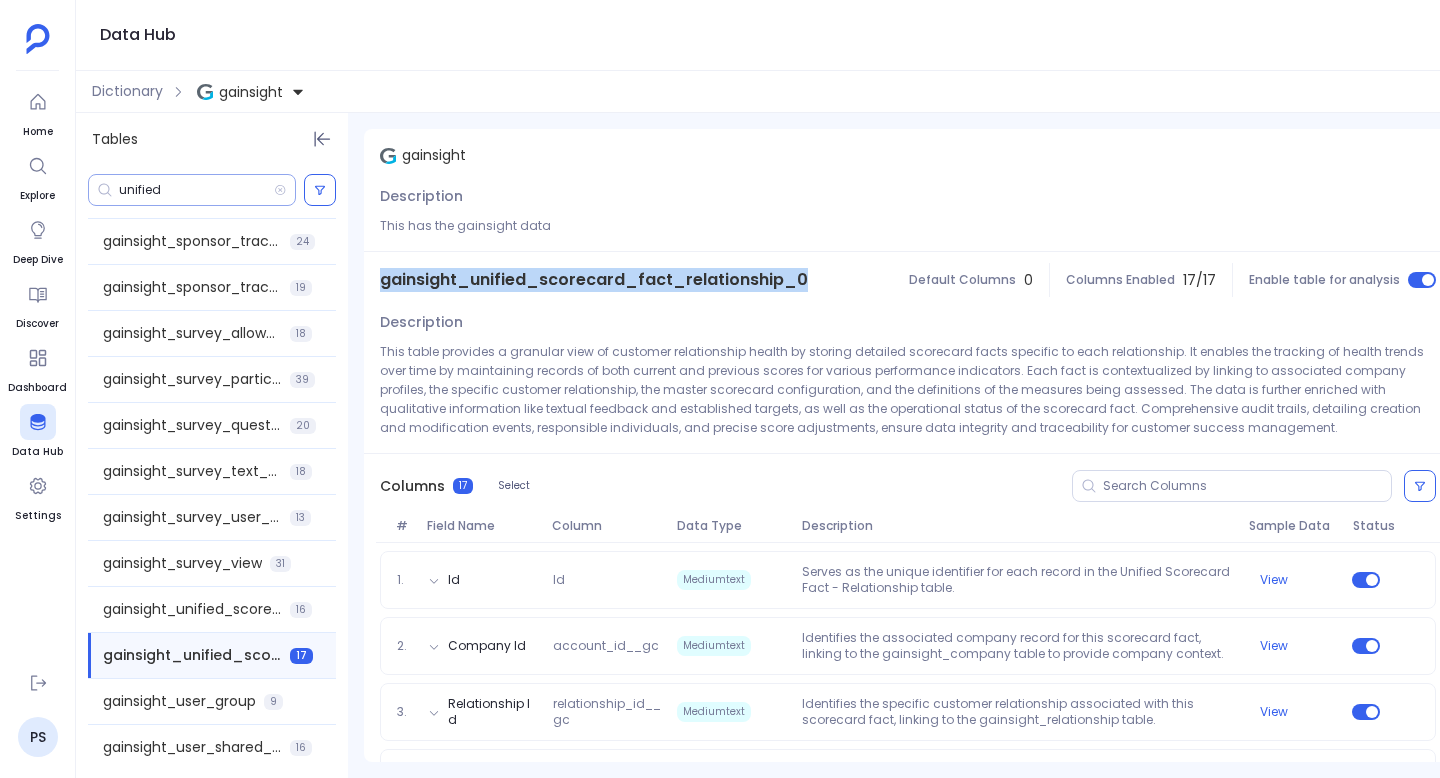 click on "unified" at bounding box center (196, 190) 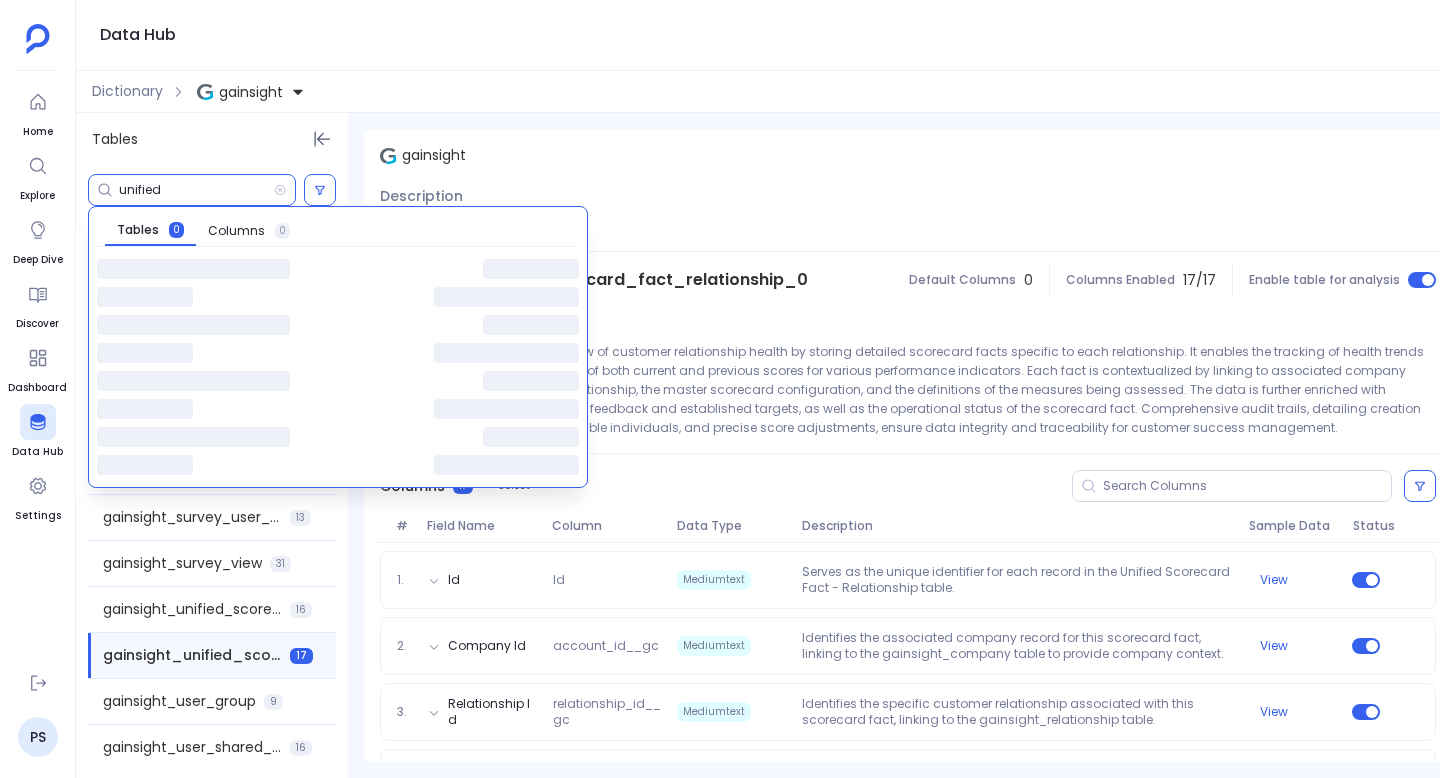 click on "unified" at bounding box center [196, 190] 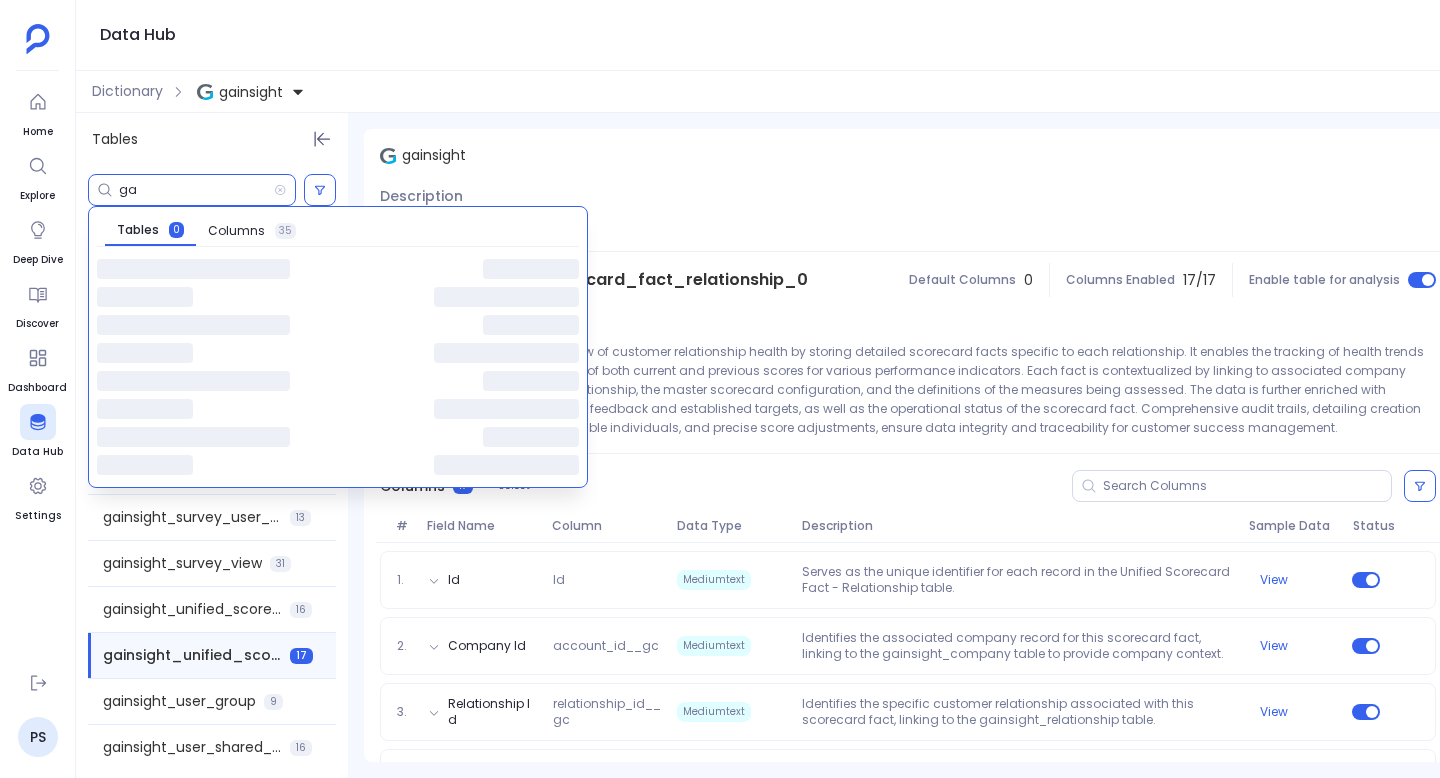 type on "g" 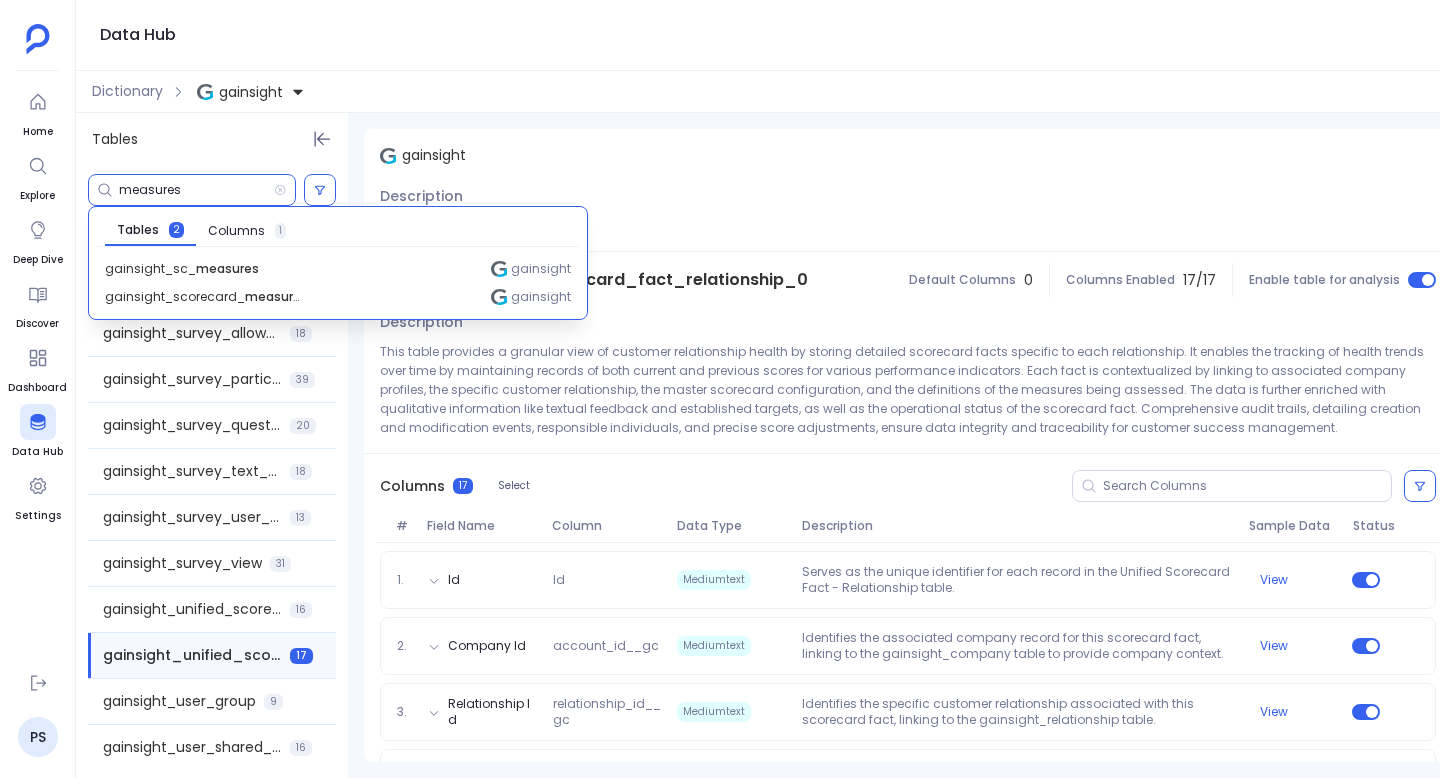 click on "measures" at bounding box center [196, 190] 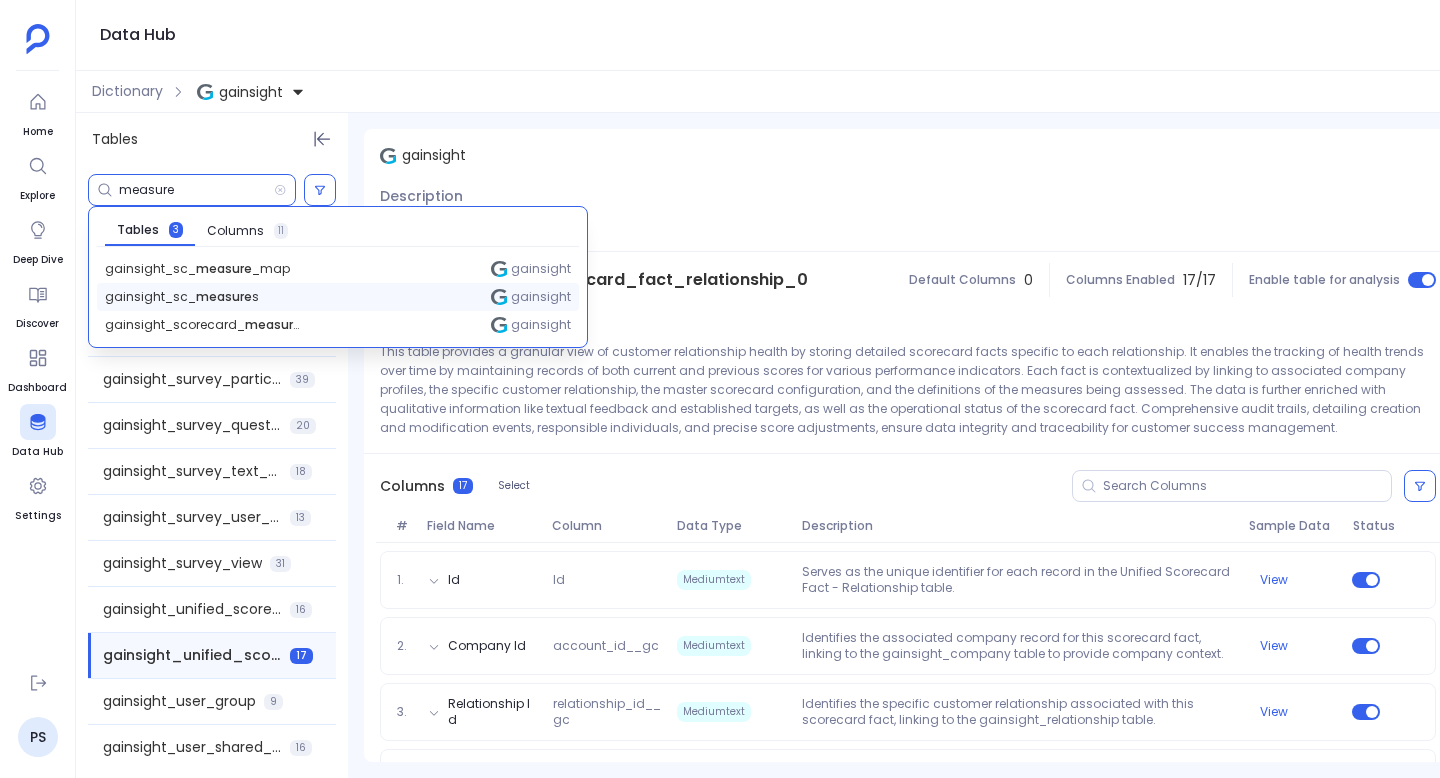 type on "measure" 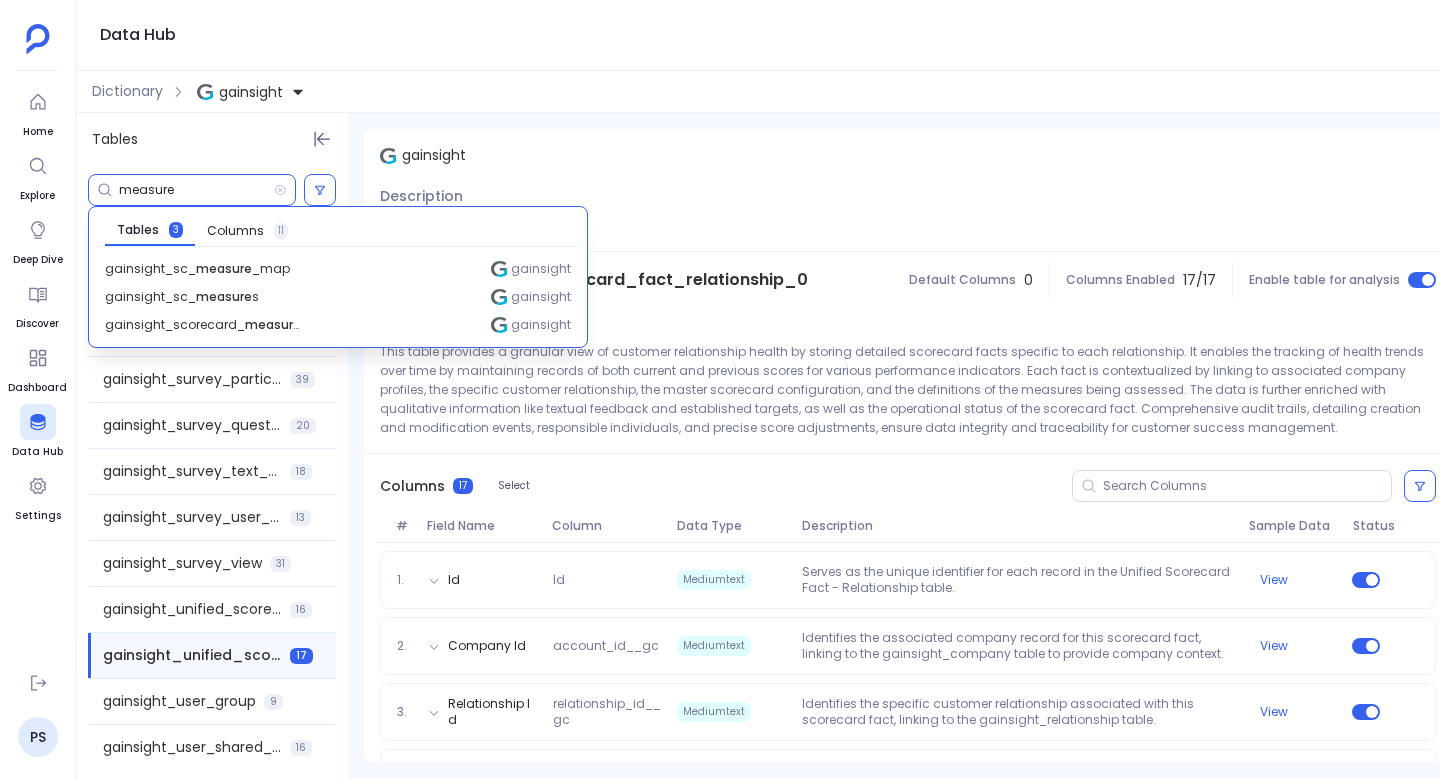 click on "gainsight Description This has the gainsight data gainsight_unified_scorecard_fact_relationship_0 Default Columns 0 Columns Enabled 17 / 17 Enable table for analysis Description This table provides a granular view of customer relationship health by storing detailed scorecard facts specific to each relationship. It enables the tracking of health trends over time by maintaining records of both current and previous scores for various performance indicators. Each fact is contextualized by linking to associated company profiles, the specific customer relationship, the master scorecard configuration, and the definitions of the measures being assessed. The data is further enriched with qualitative information like textual feedback and established targets, as well as the operational status of the scorecard fact. Comprehensive audit trails, detailing creation and modification events, responsible individuals, and precise score adjustments, ensure data integrity and traceability for customer success management. 17" at bounding box center (908, 905) 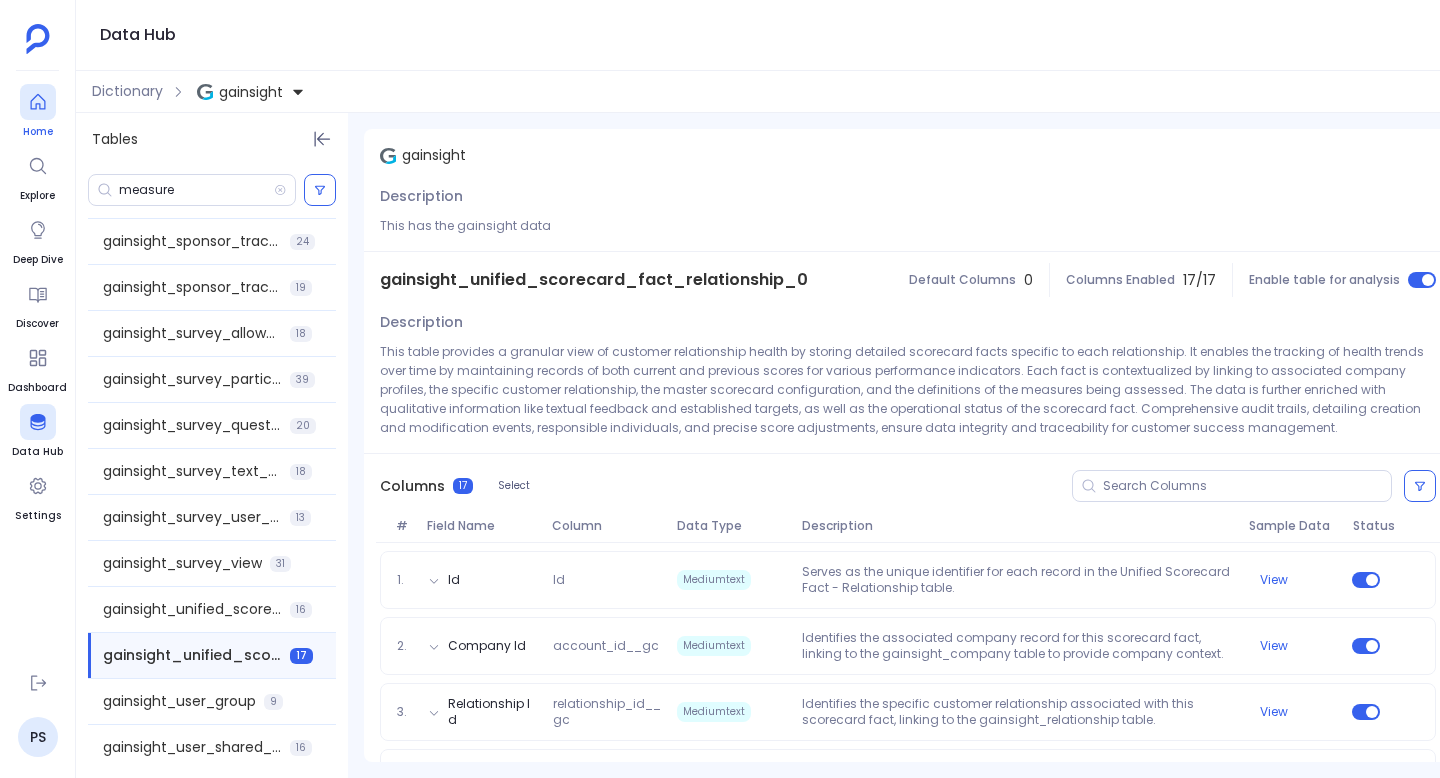 click at bounding box center (38, 102) 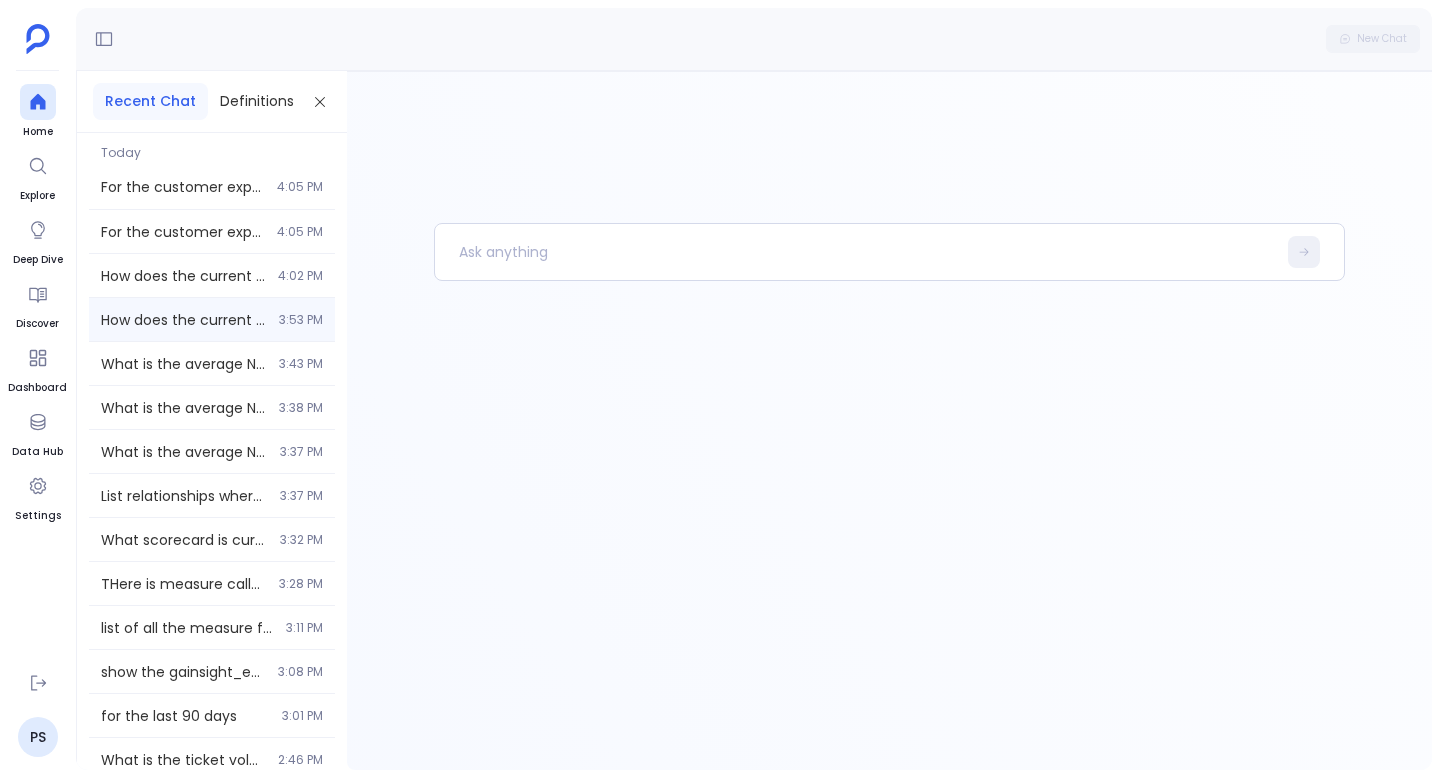click on "How does the current scorecard performance of the CS relationship with 6sense Insights compare to other similar accounts in the same industry or ARR band? 3:53 PM" at bounding box center [212, 231] 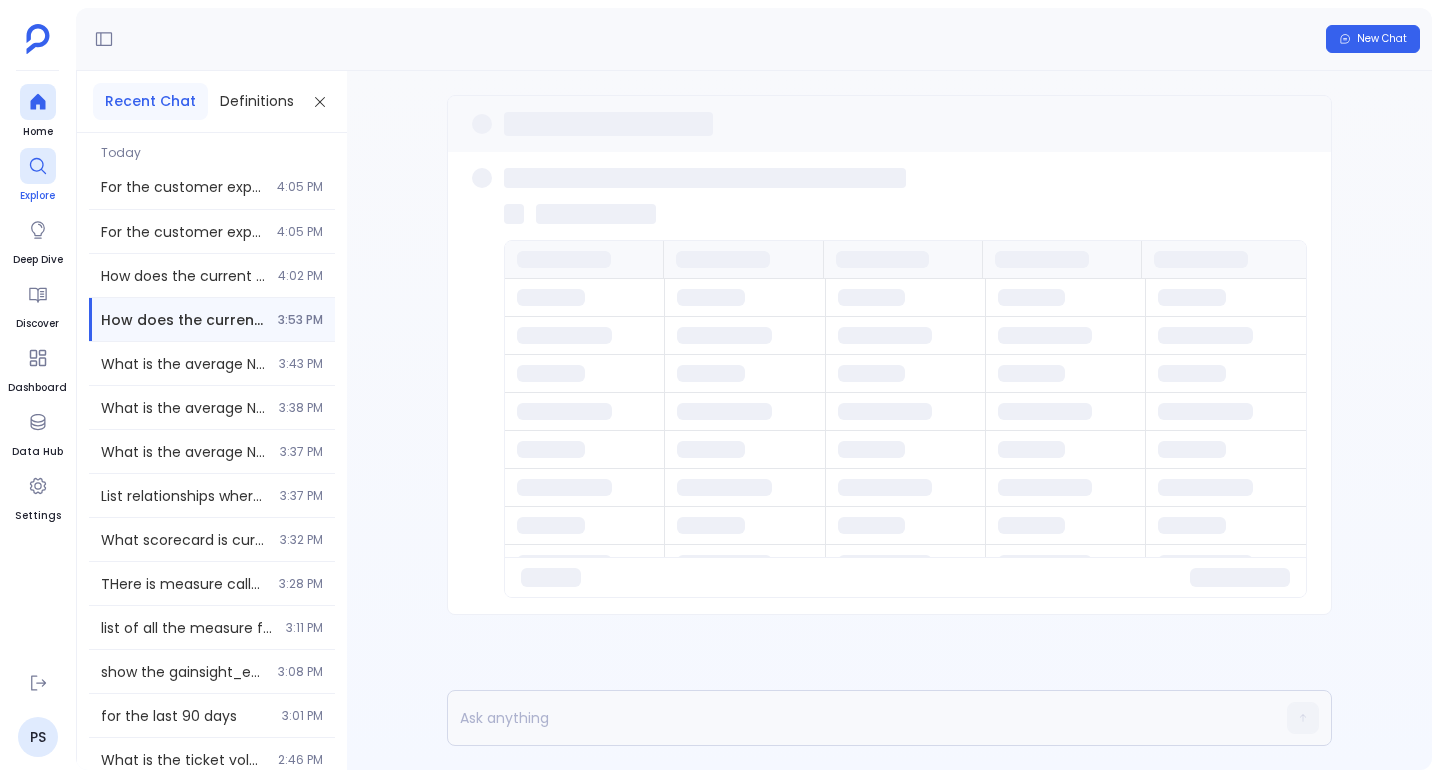 click at bounding box center (38, 166) 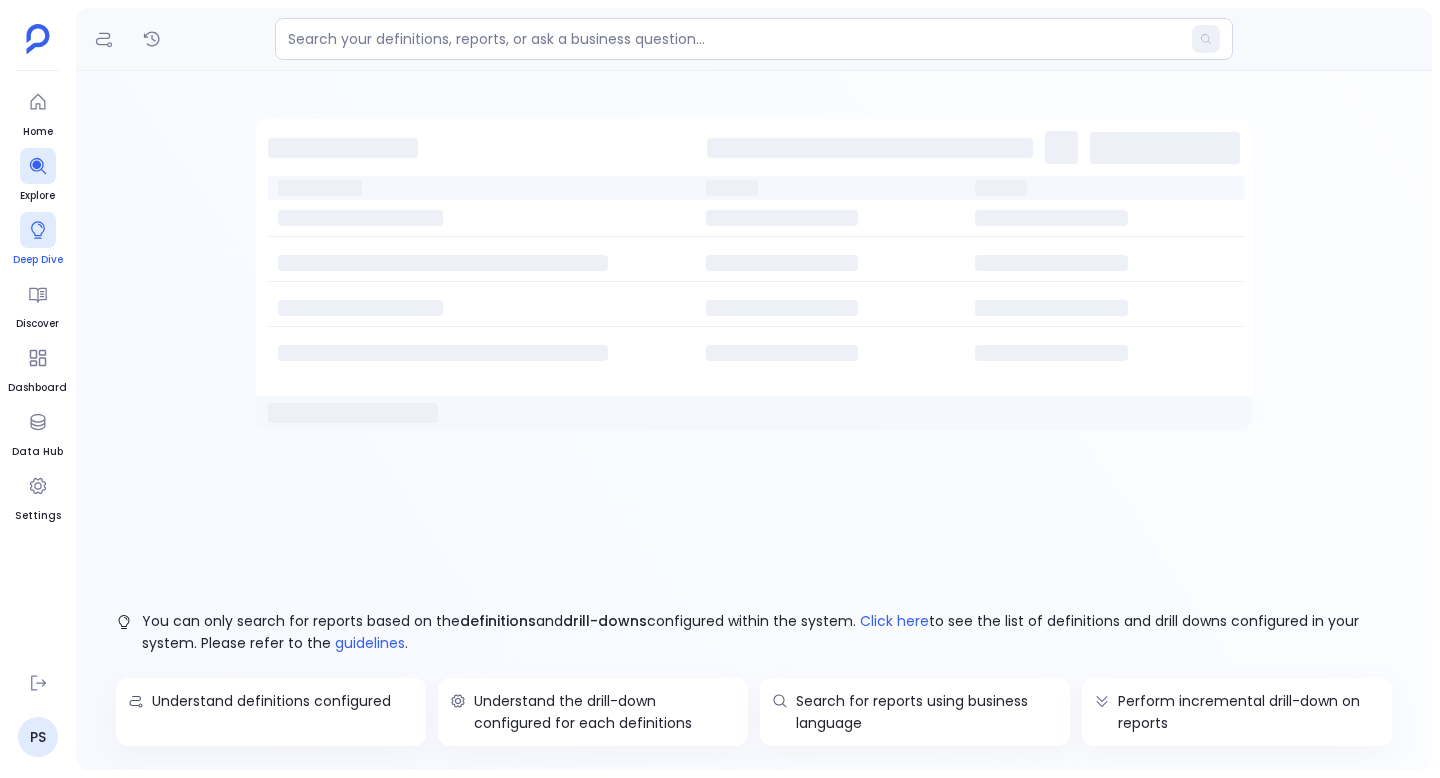 click on "Deep Dive" at bounding box center [38, 260] 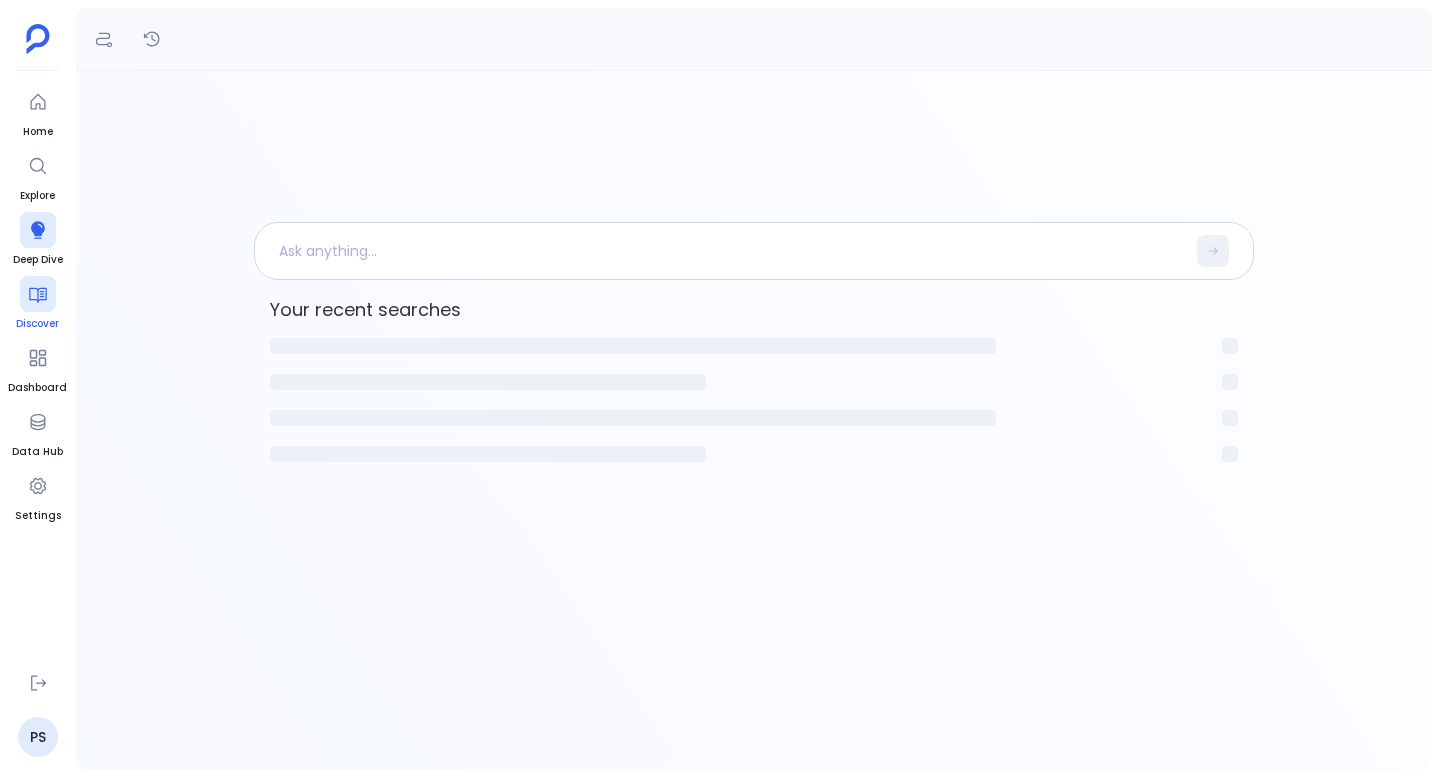 click at bounding box center (38, 294) 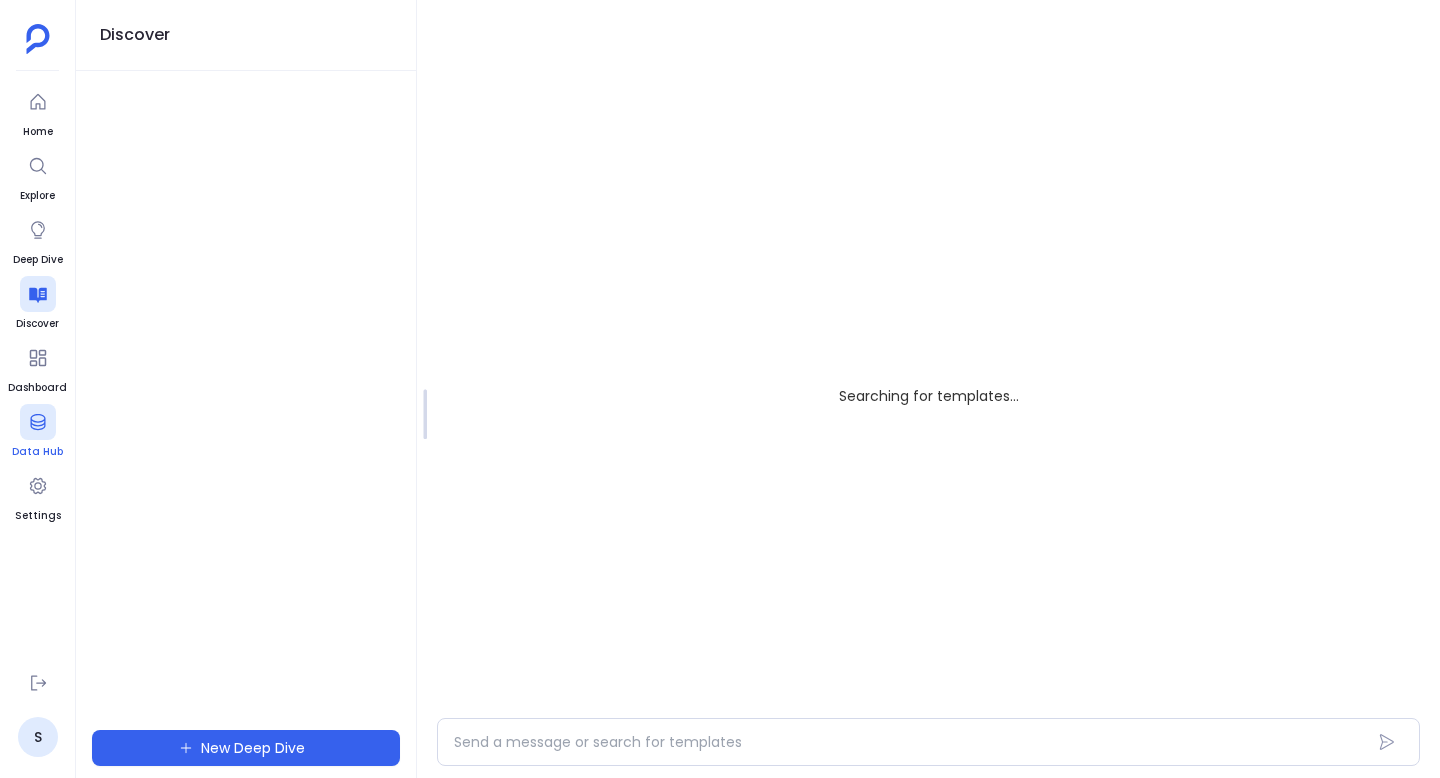click at bounding box center (38, 422) 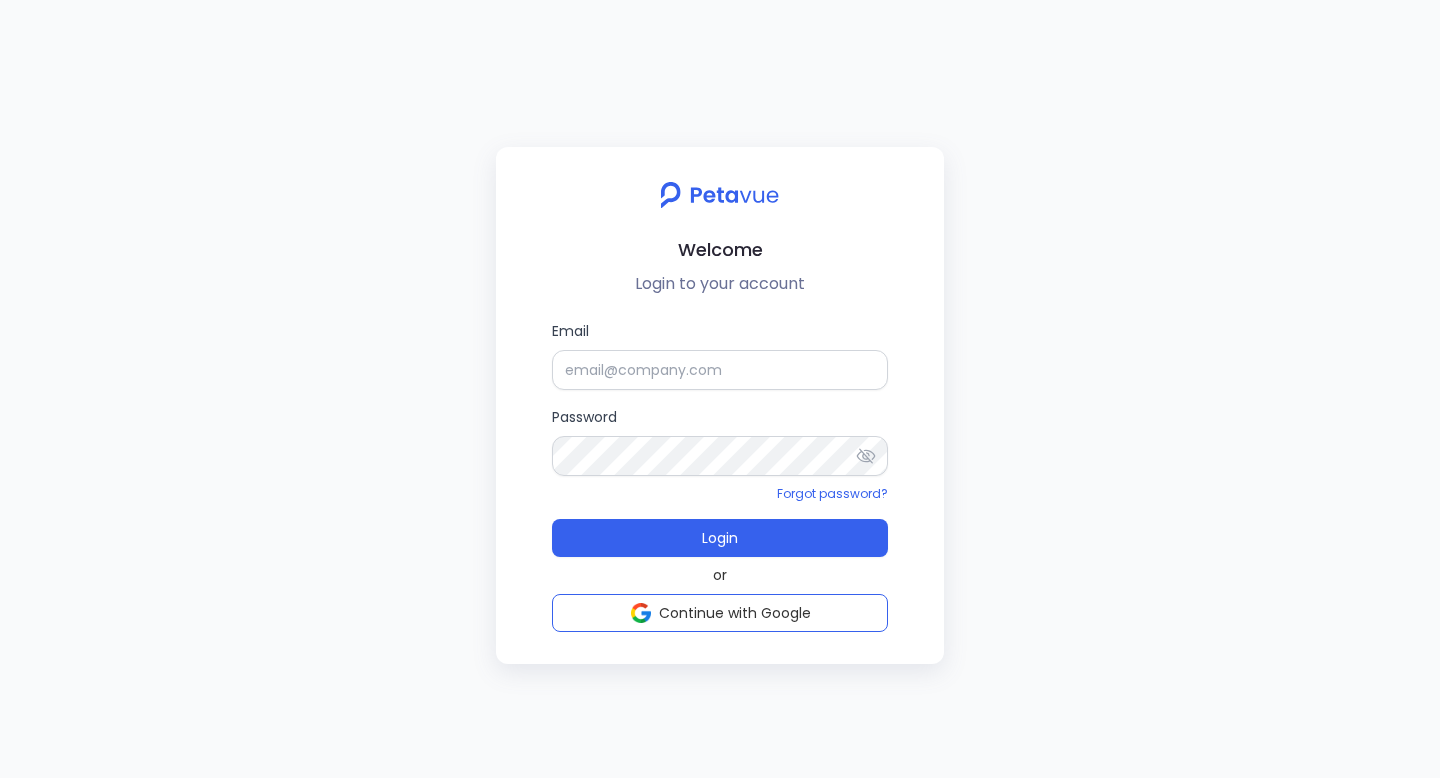 scroll, scrollTop: 0, scrollLeft: 0, axis: both 